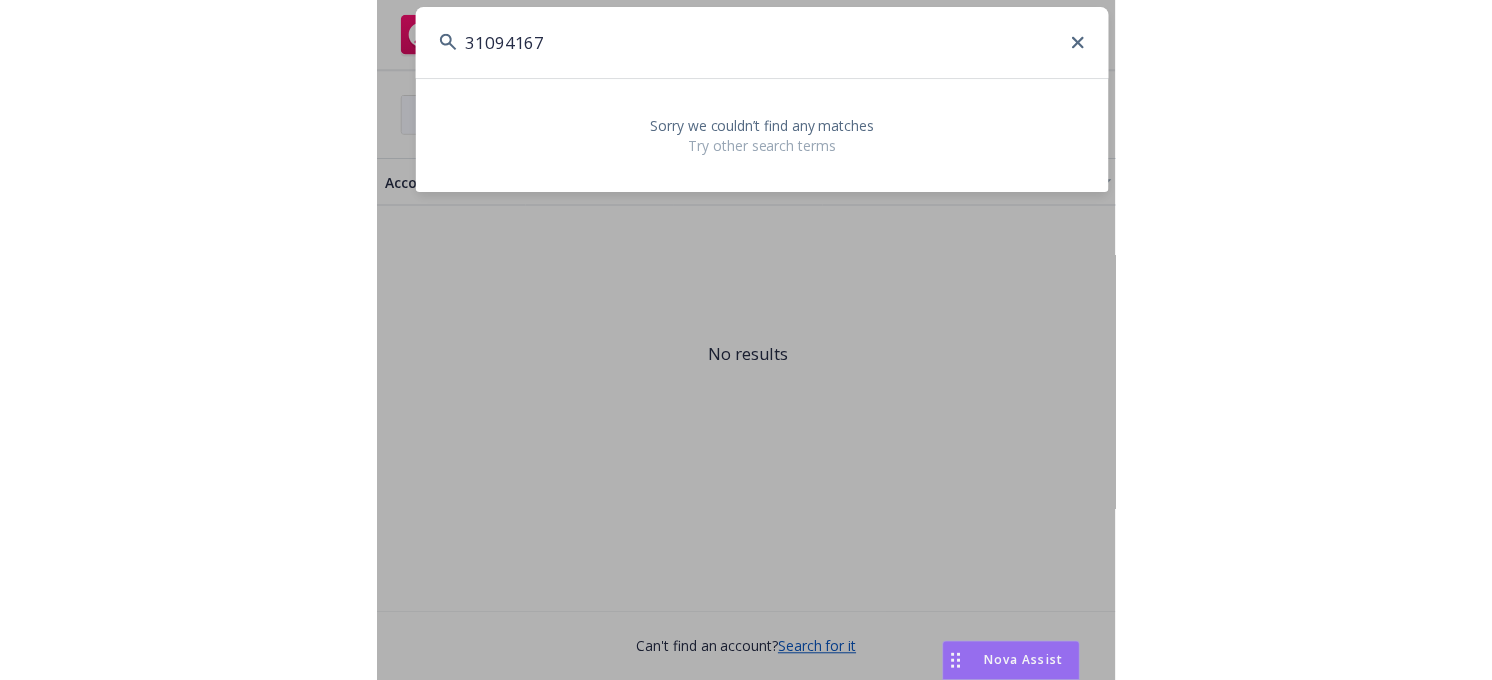 scroll, scrollTop: 0, scrollLeft: 0, axis: both 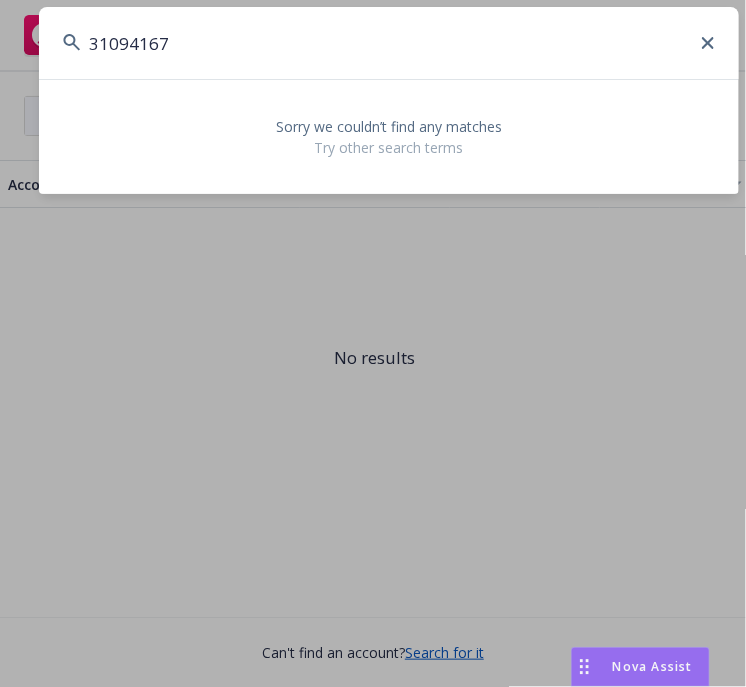 click on "31094167" at bounding box center (389, 43) 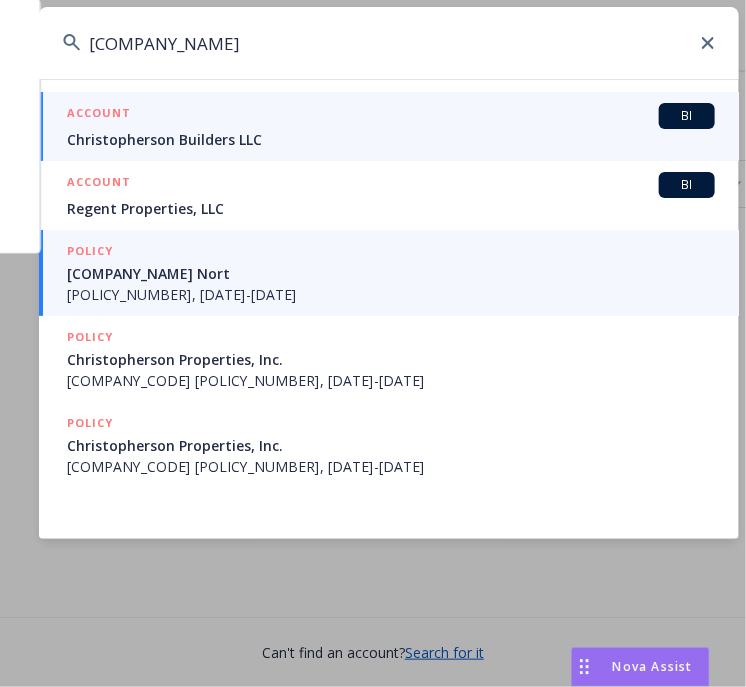 type on "[COMPANY_NAME]" 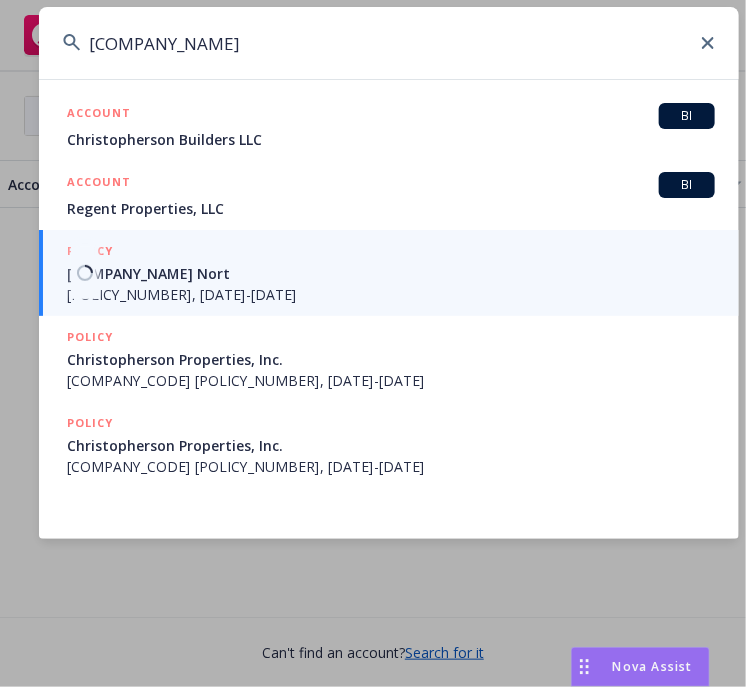 click on "[POLICY_NUMBER], [DATE]-[DATE]" at bounding box center [391, 294] 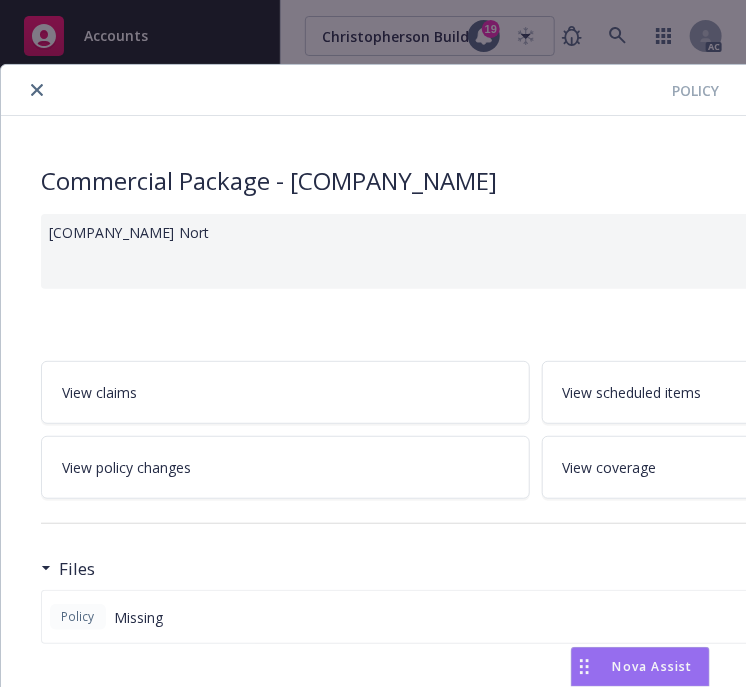 click 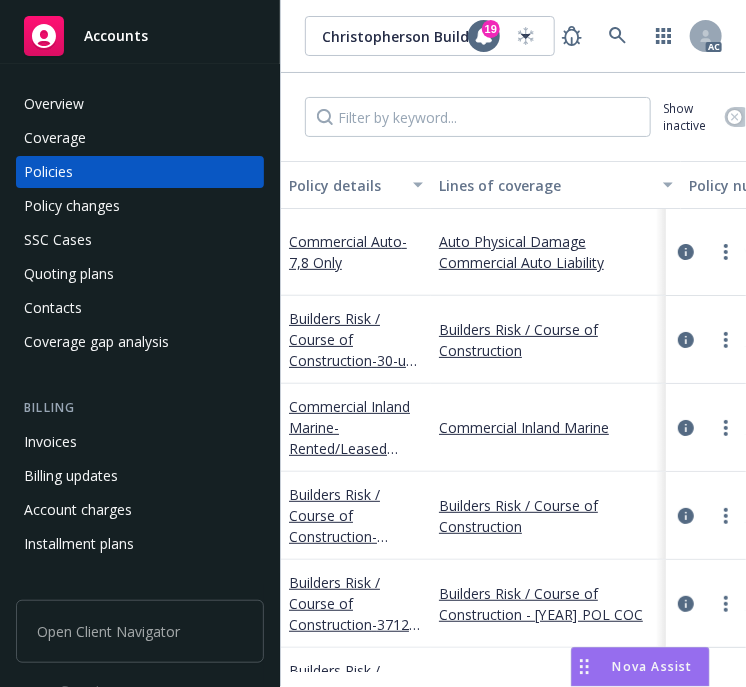 click on "Overview" at bounding box center (54, 104) 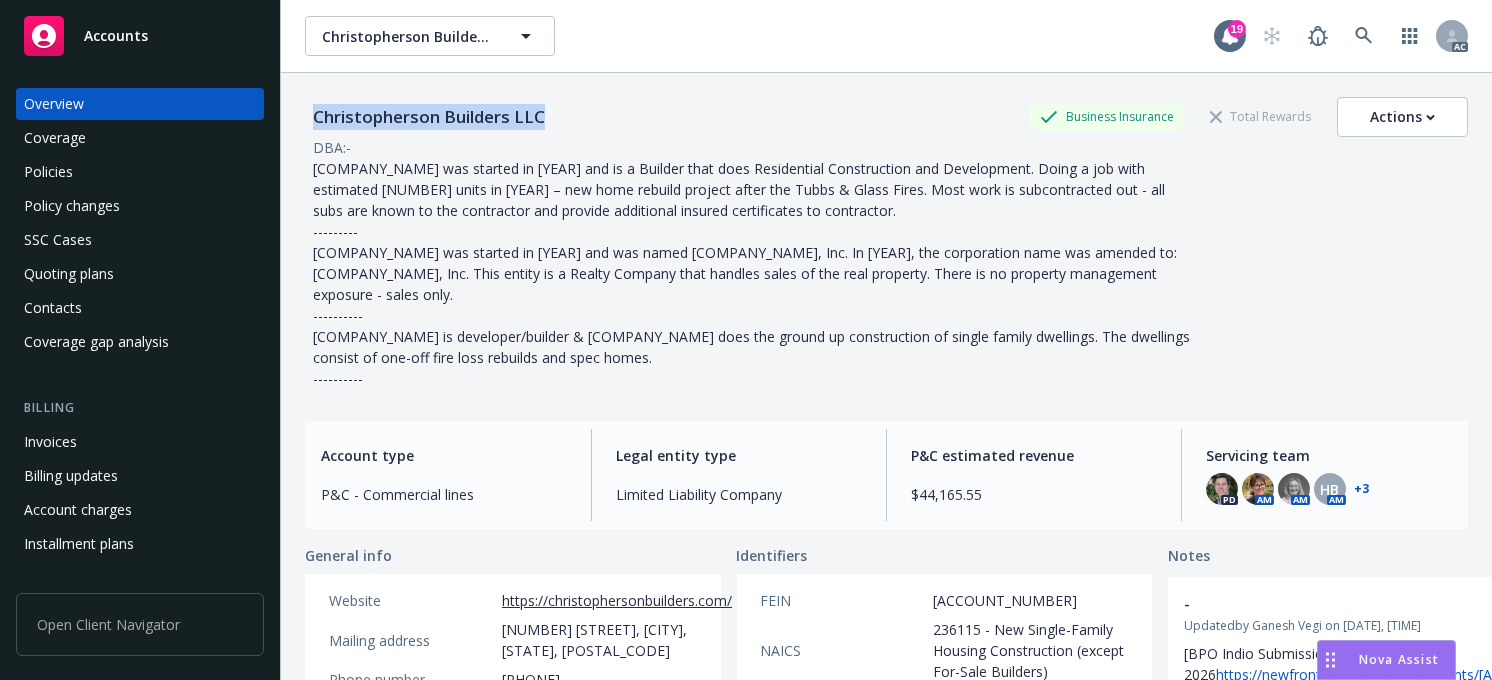 drag, startPoint x: 544, startPoint y: 113, endPoint x: 292, endPoint y: 116, distance: 252.01785 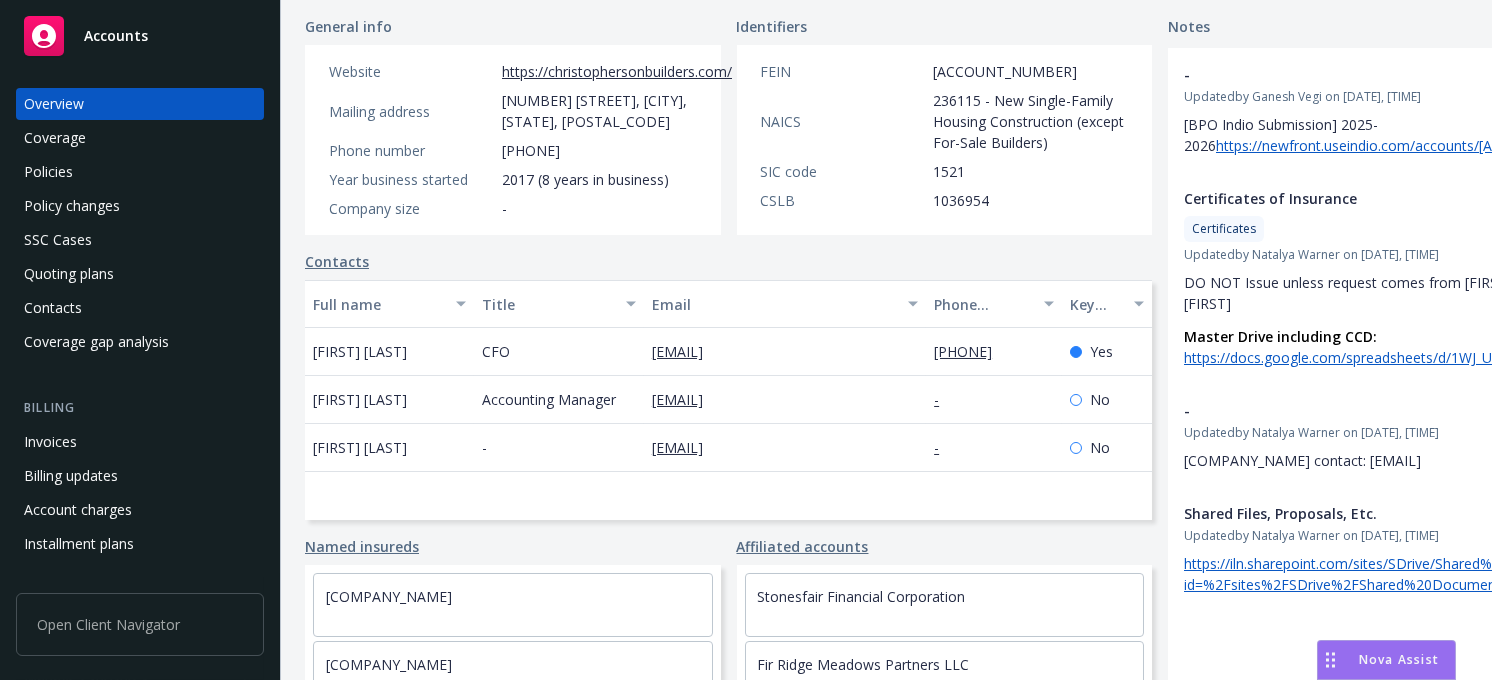 scroll, scrollTop: 640, scrollLeft: 0, axis: vertical 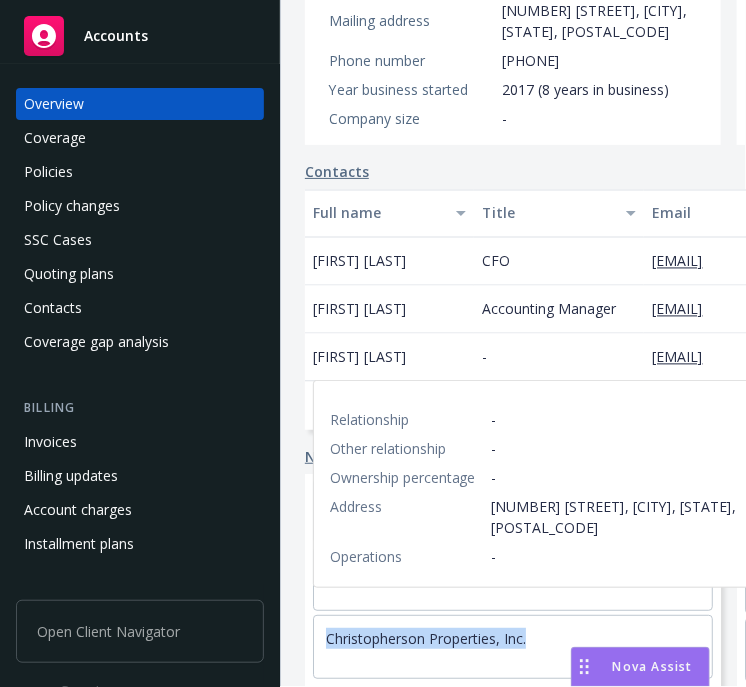 drag, startPoint x: 555, startPoint y: 623, endPoint x: 320, endPoint y: 615, distance: 235.13612 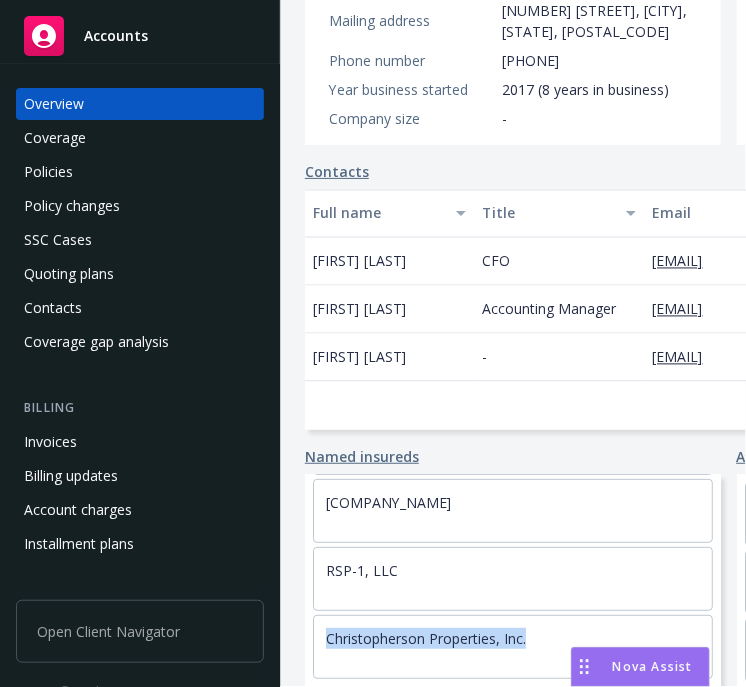 copy on "Christopherson Properties, Inc." 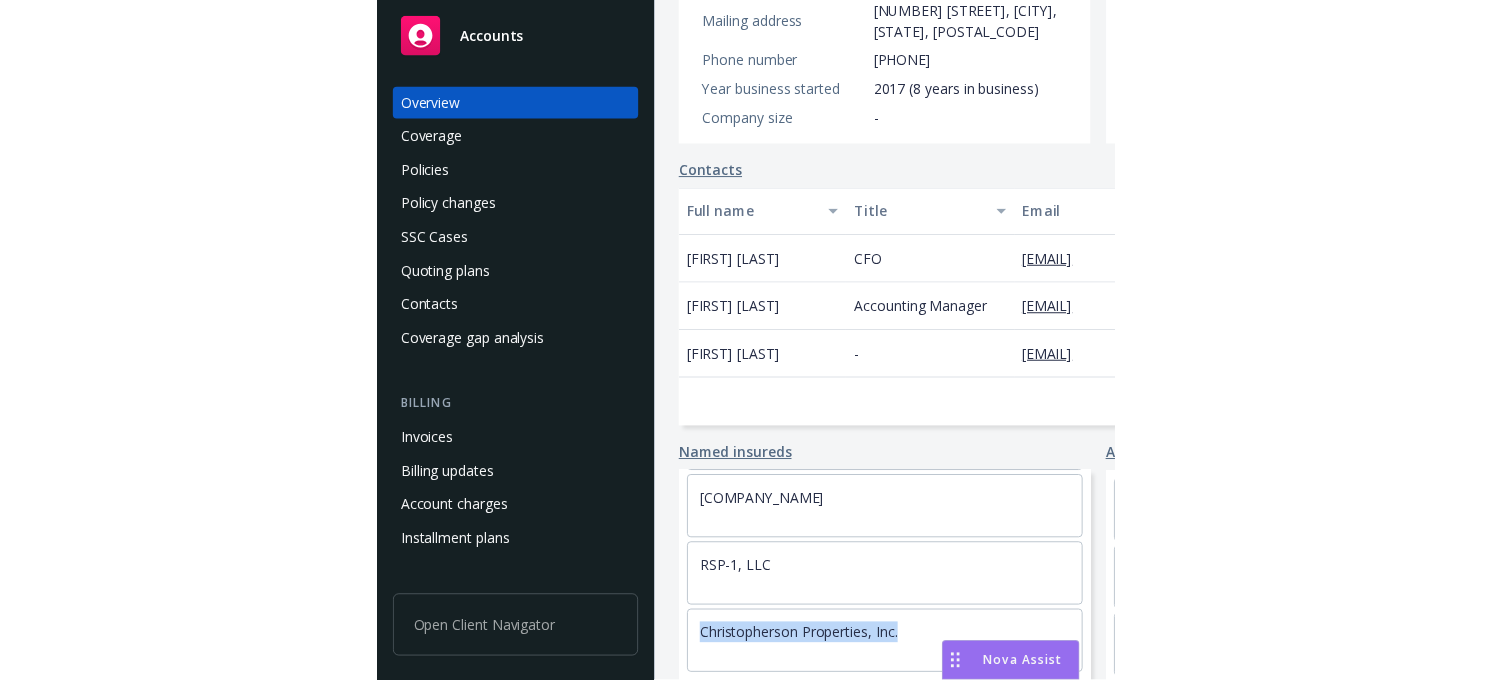 scroll, scrollTop: 640, scrollLeft: 0, axis: vertical 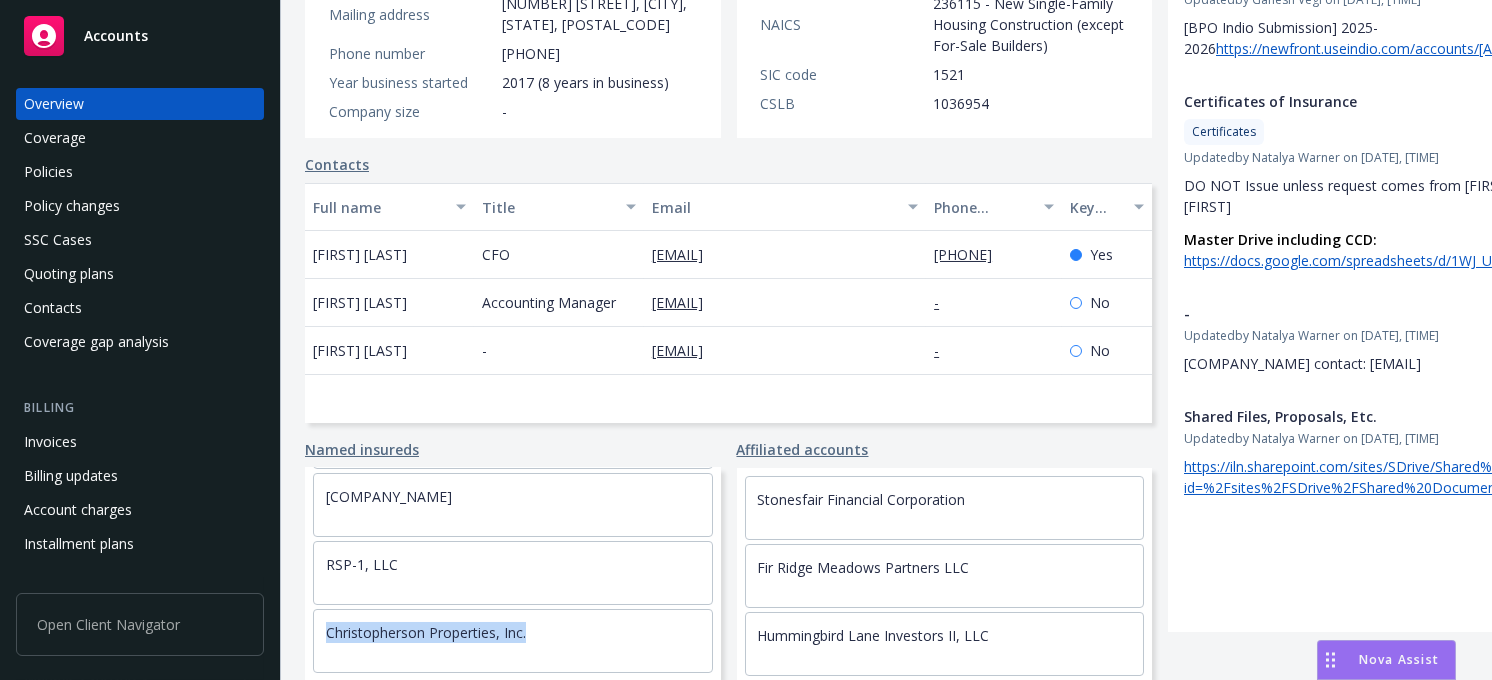 click on "Policies" at bounding box center [48, 172] 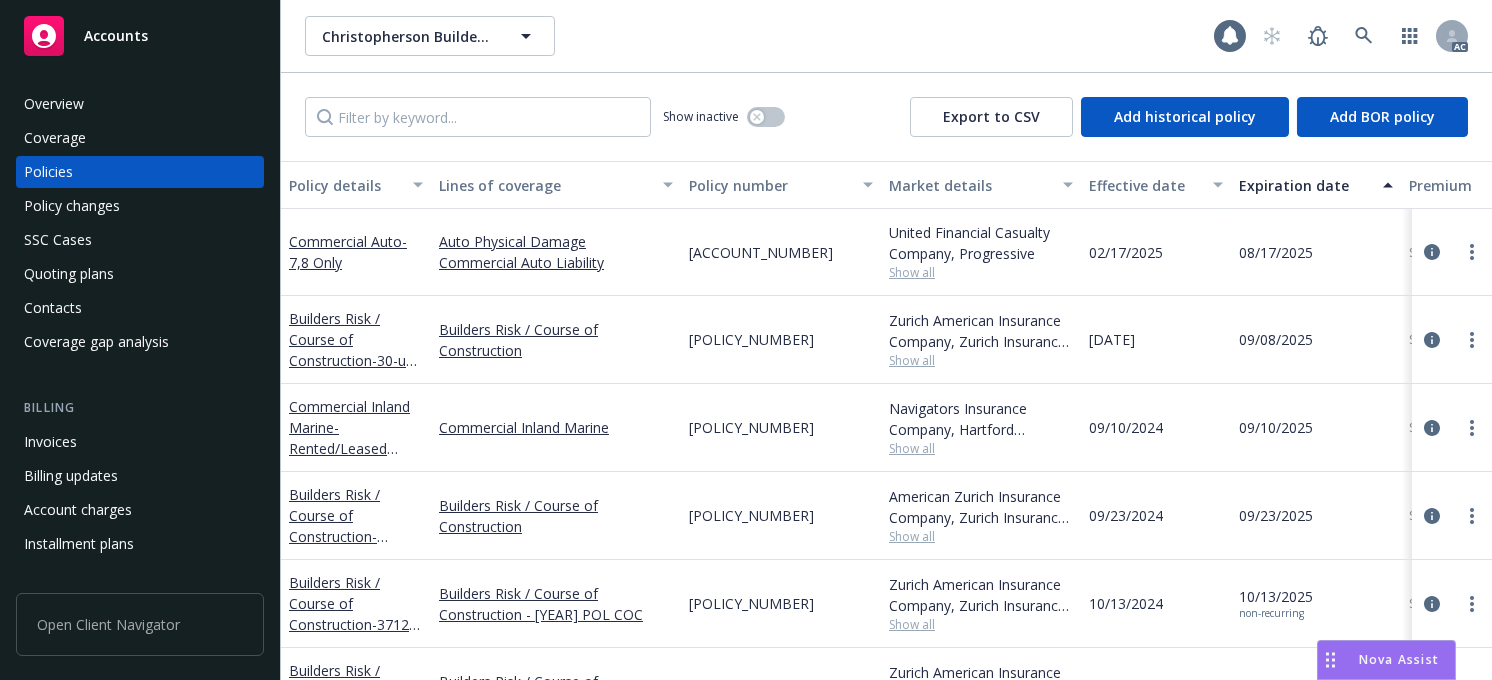 click on "Policy number" at bounding box center (781, 185) 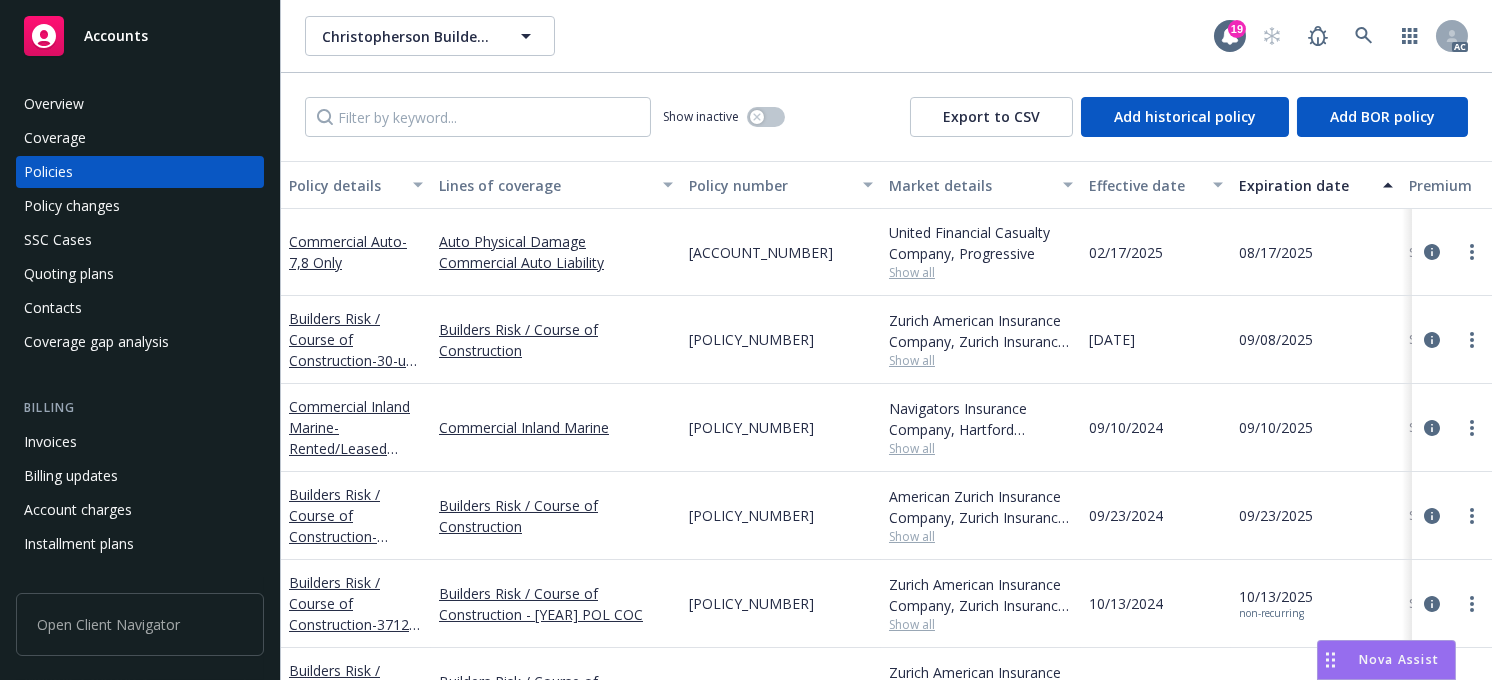 click on "Policy number" at bounding box center [770, 185] 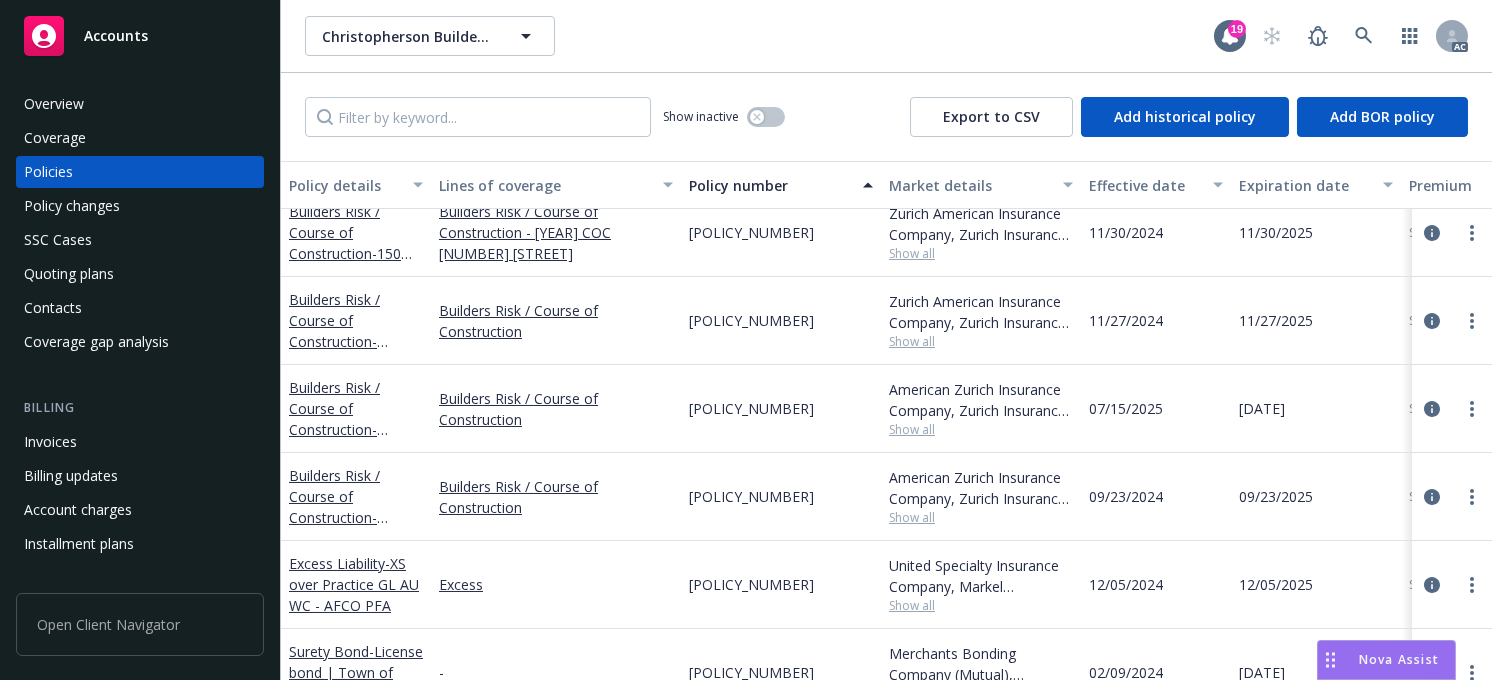 scroll, scrollTop: 900, scrollLeft: 0, axis: vertical 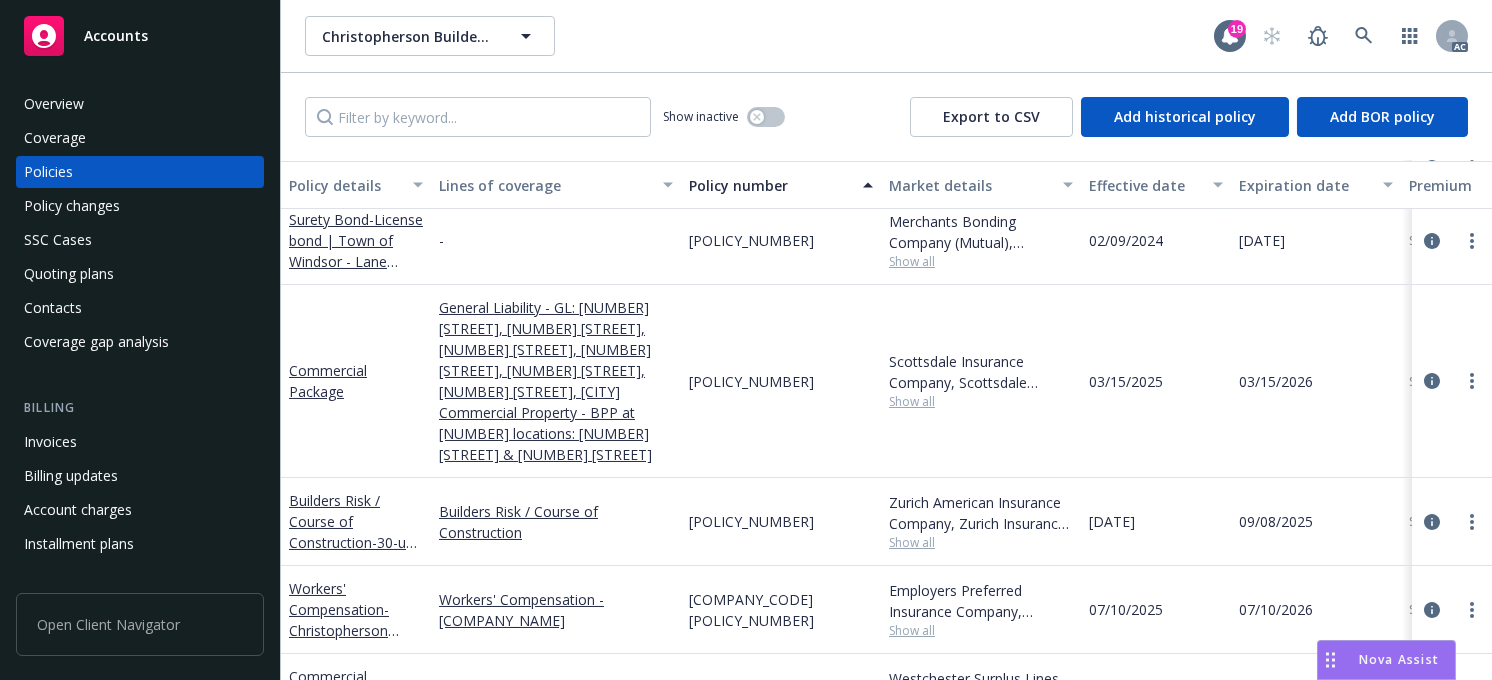click on "[COMPANY_CODE] [POLICY_NUMBER]" at bounding box center [781, 610] 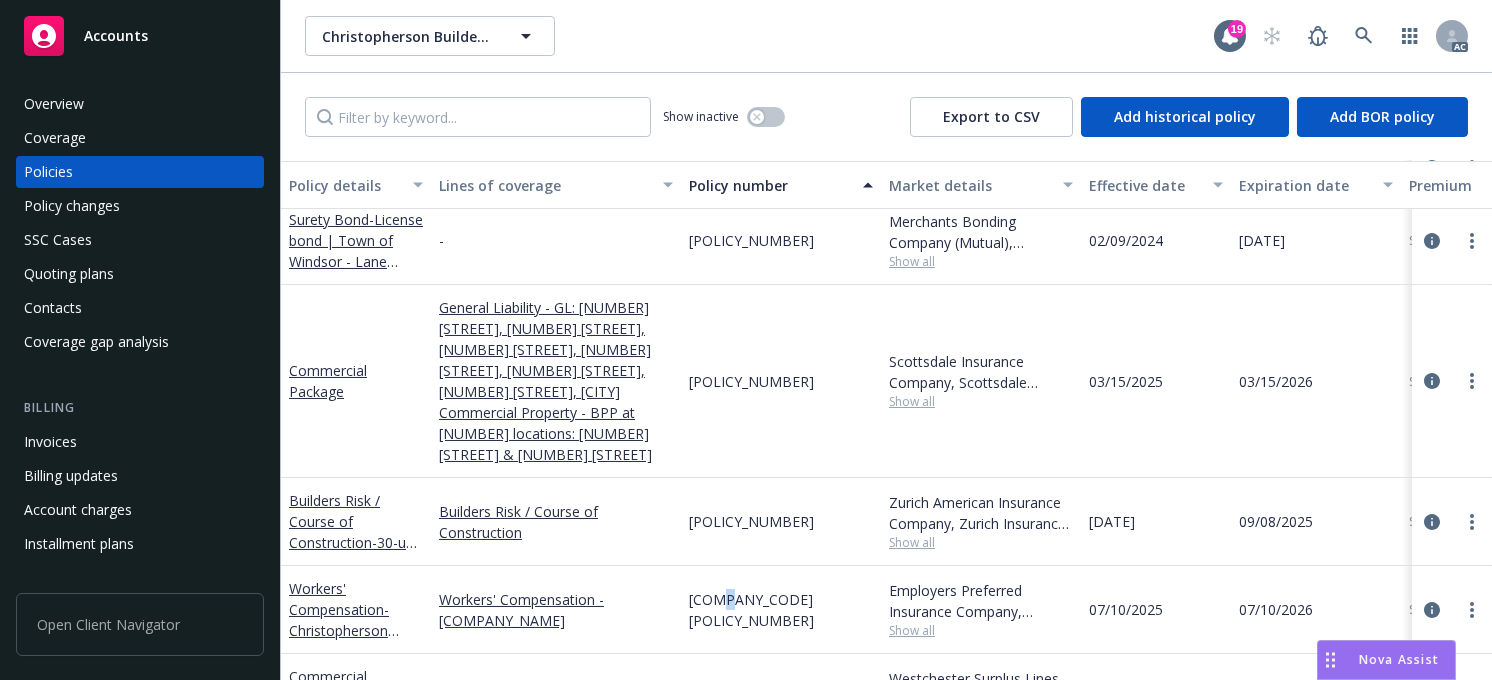 drag, startPoint x: 745, startPoint y: 590, endPoint x: 719, endPoint y: 580, distance: 27.856777 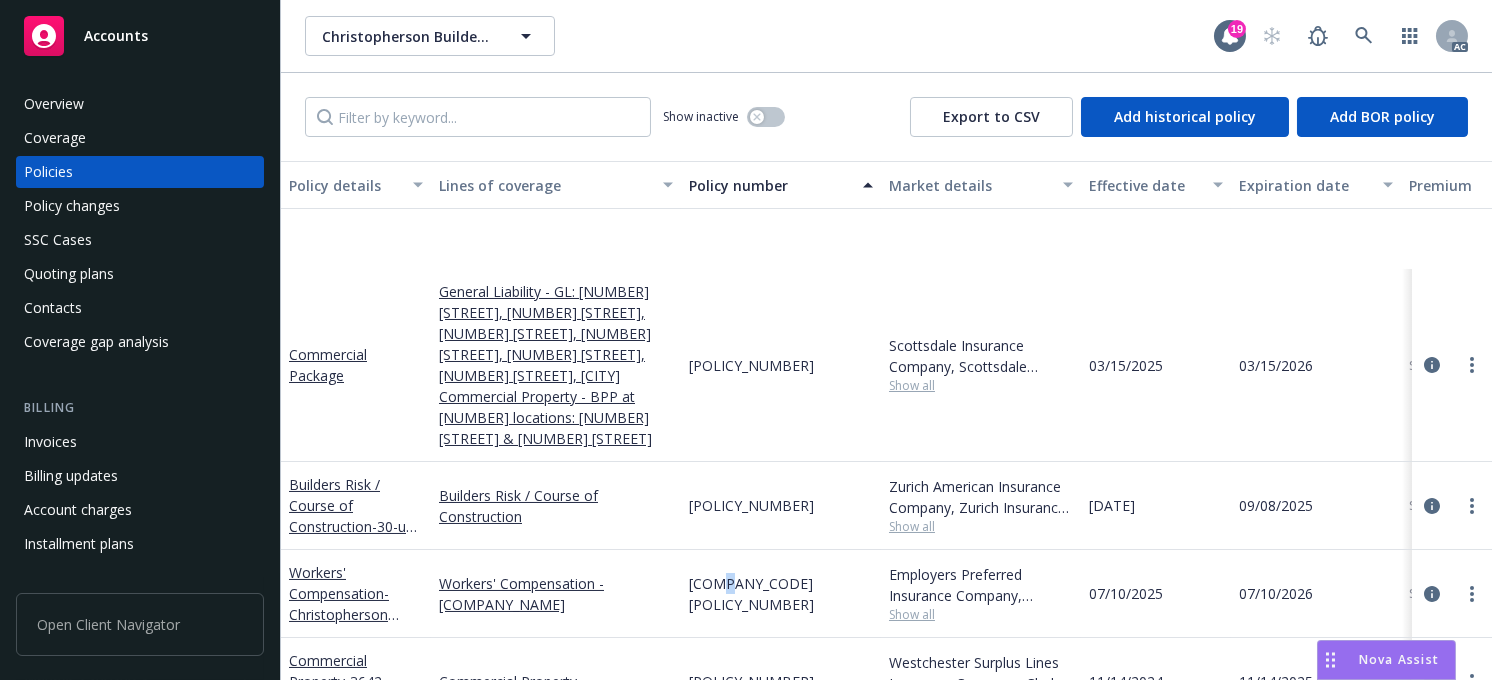 scroll, scrollTop: 1099, scrollLeft: 0, axis: vertical 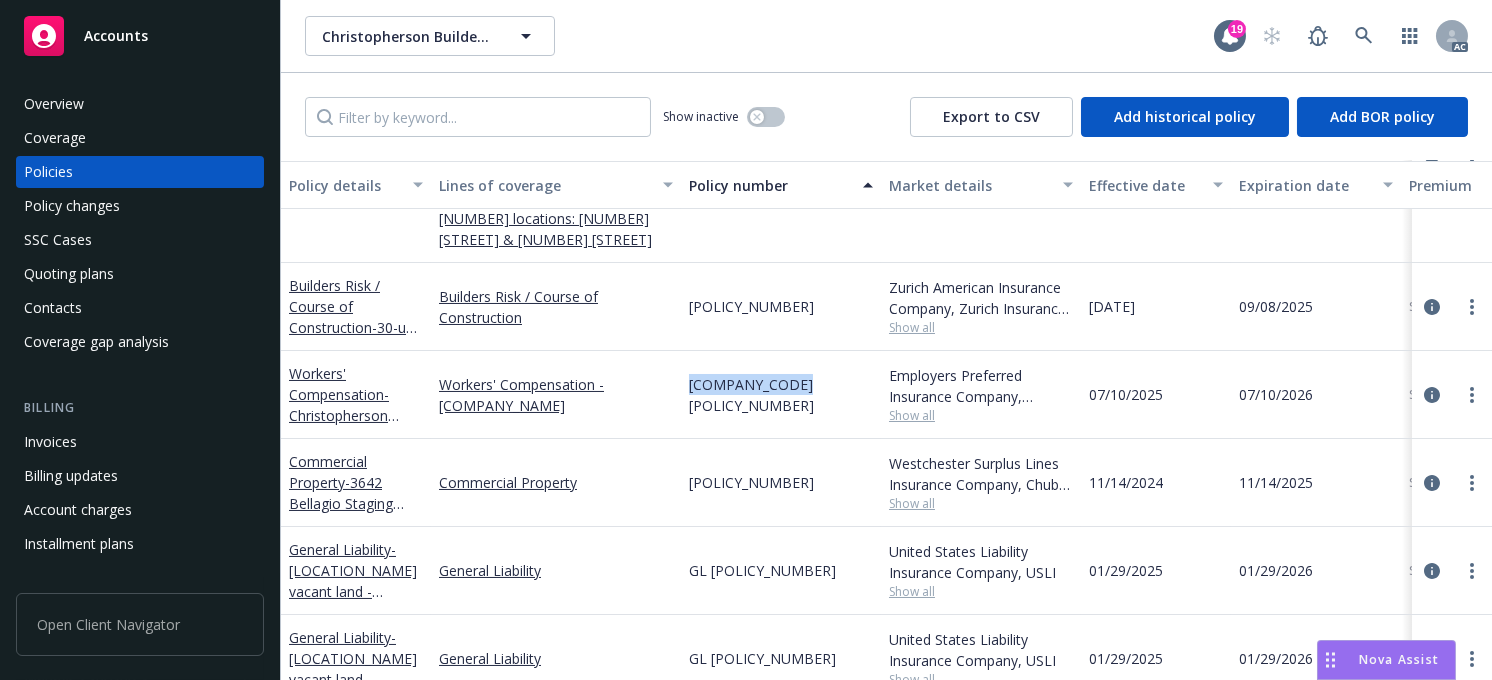 drag, startPoint x: 797, startPoint y: 372, endPoint x: 691, endPoint y: 366, distance: 106.16968 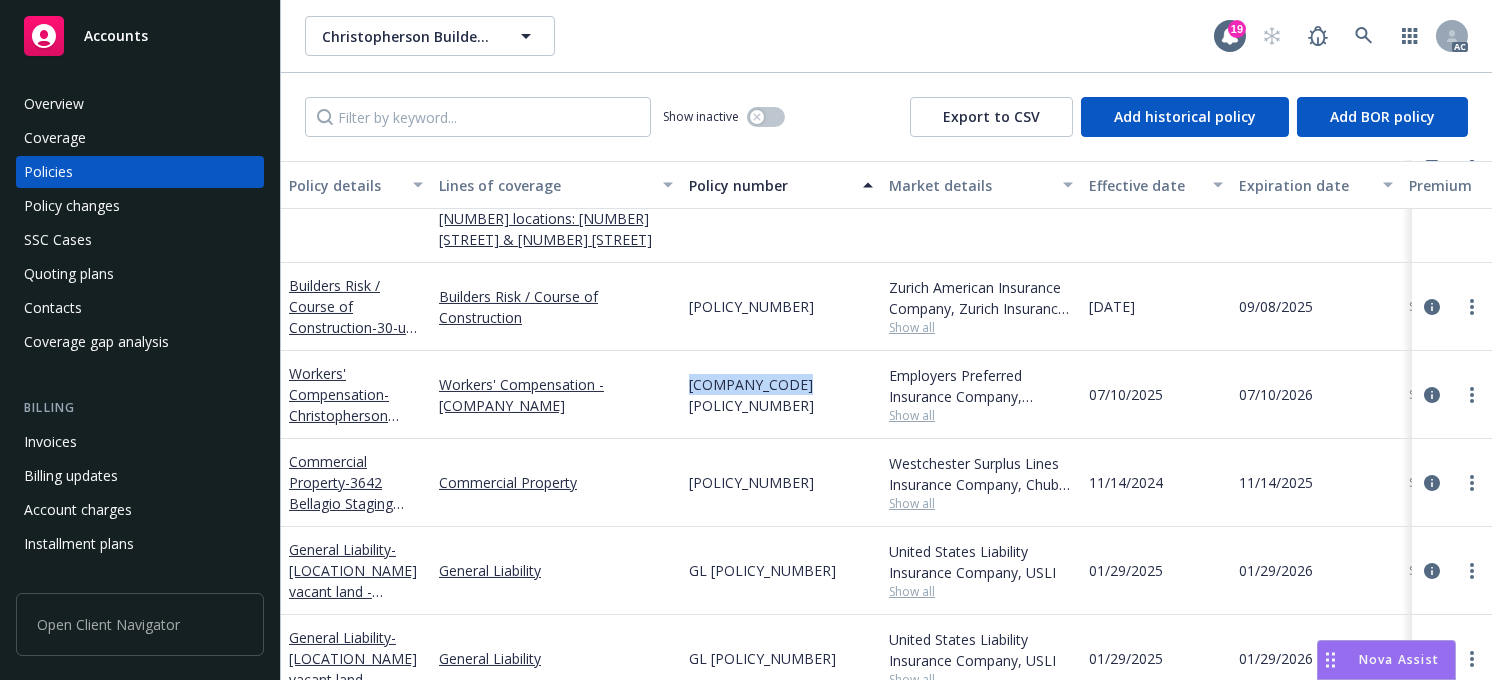 click on "[COMPANY_CODE] [POLICY_NUMBER]" at bounding box center (781, 395) 